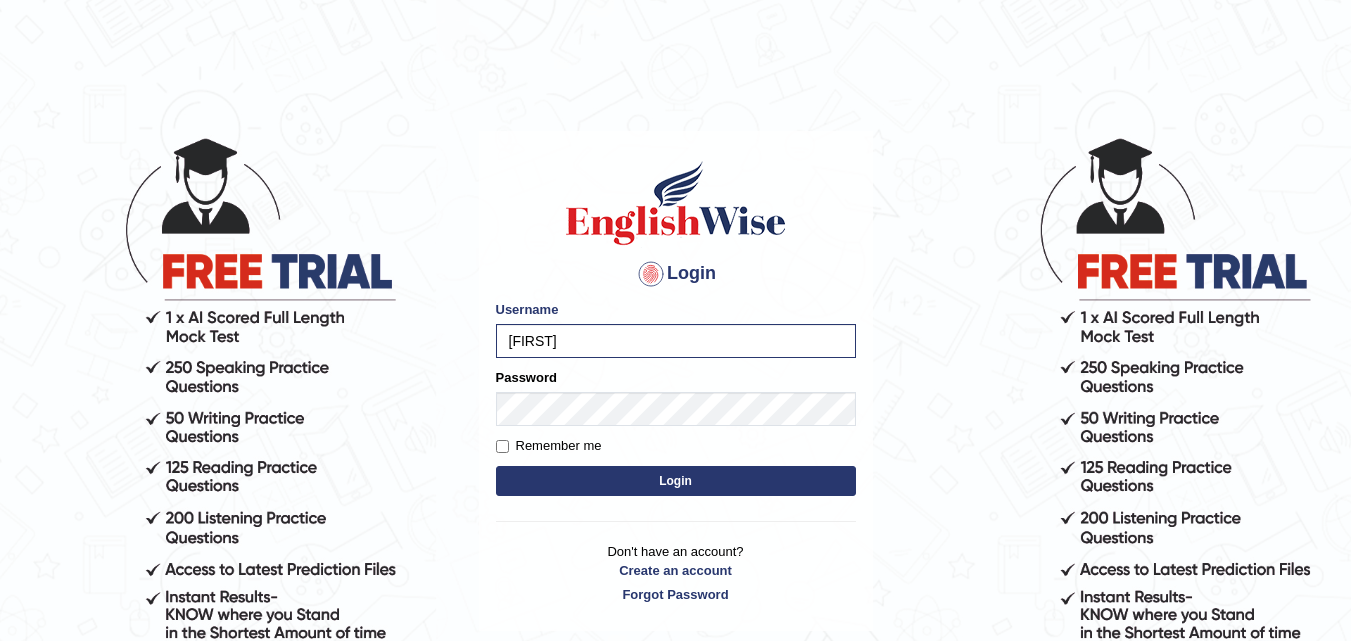 scroll, scrollTop: 0, scrollLeft: 0, axis: both 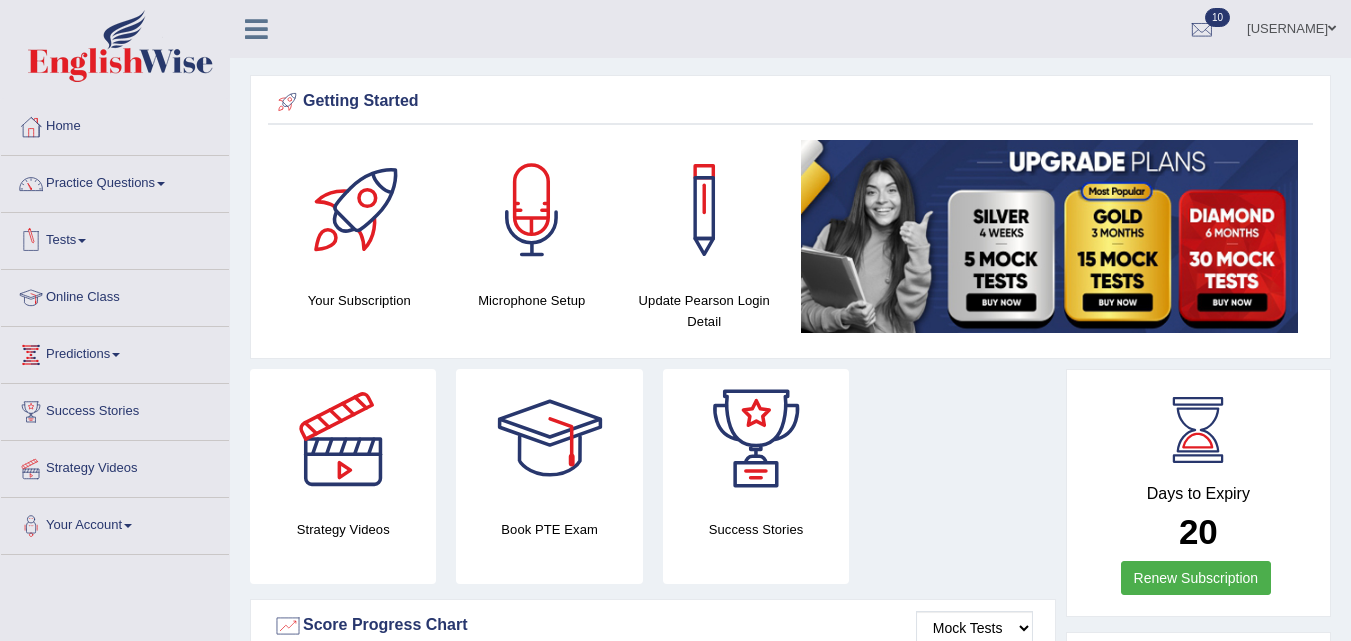 click on "Tests" at bounding box center [115, 238] 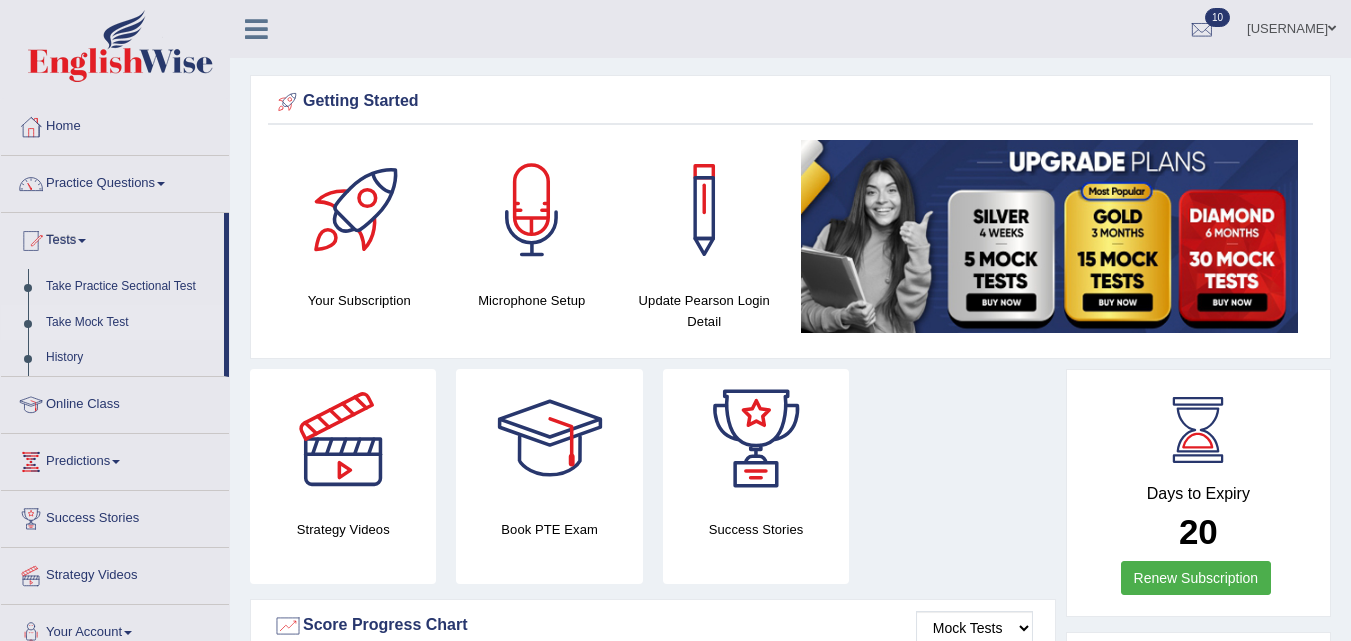 click on "Take Mock Test" at bounding box center (130, 323) 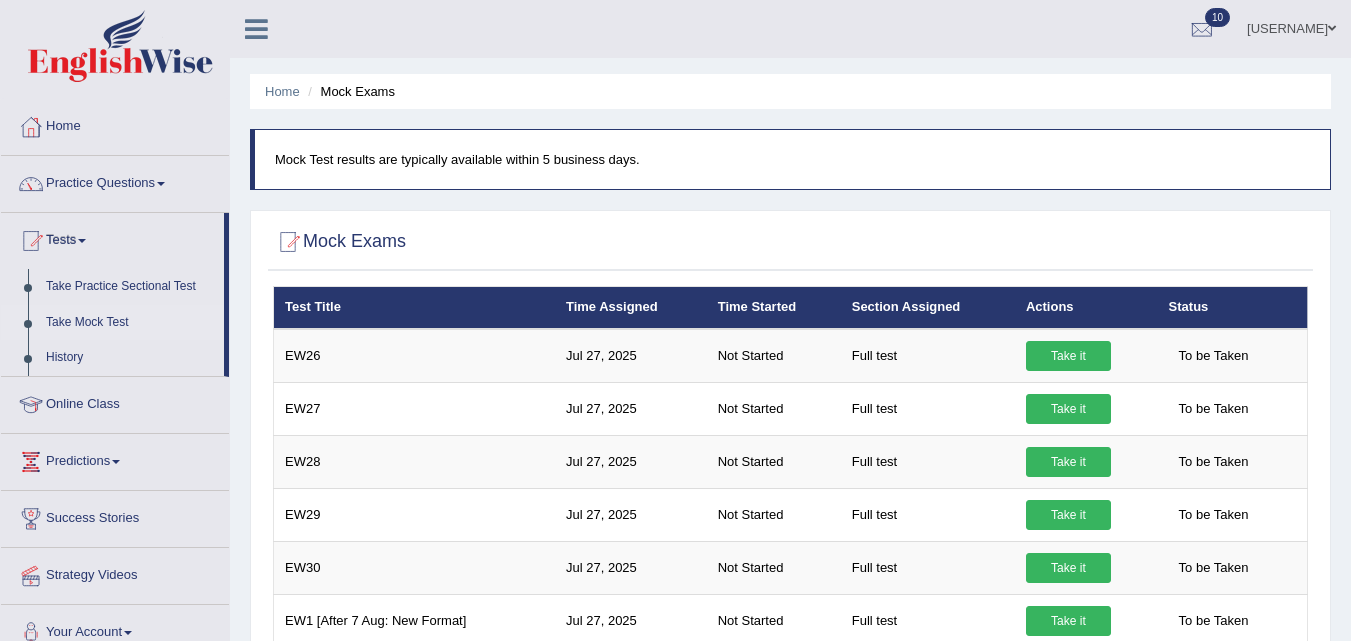 scroll, scrollTop: 0, scrollLeft: 0, axis: both 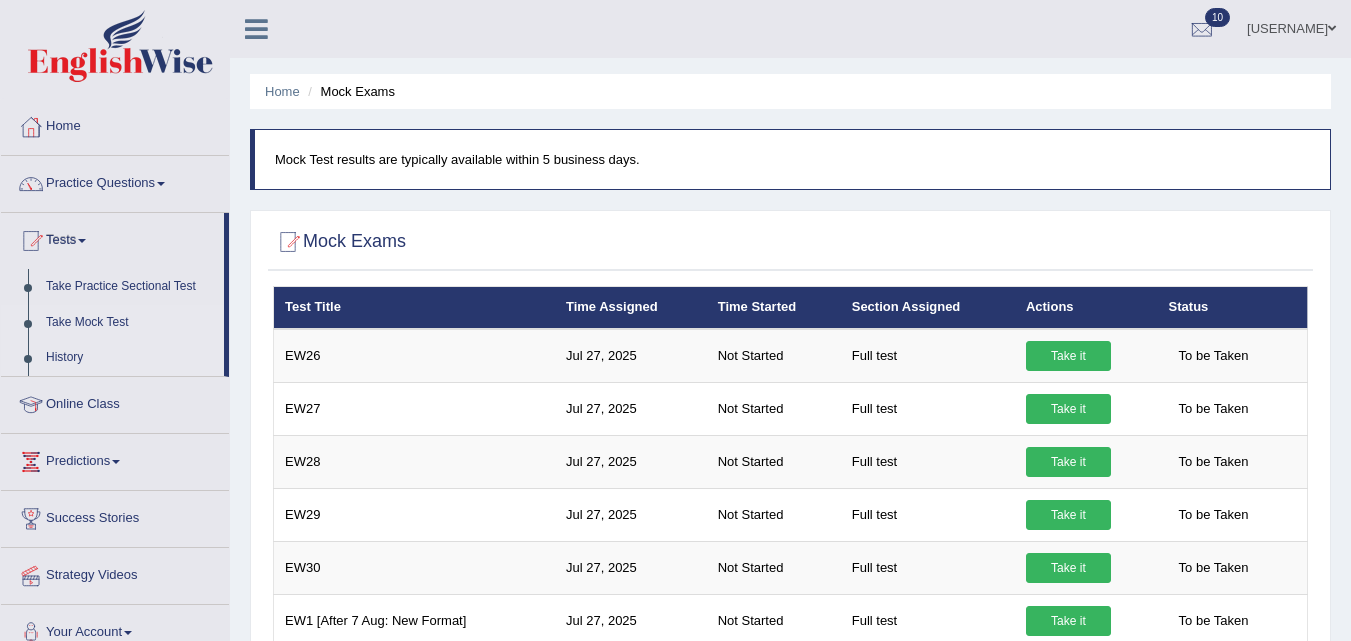 click on "History" at bounding box center (130, 358) 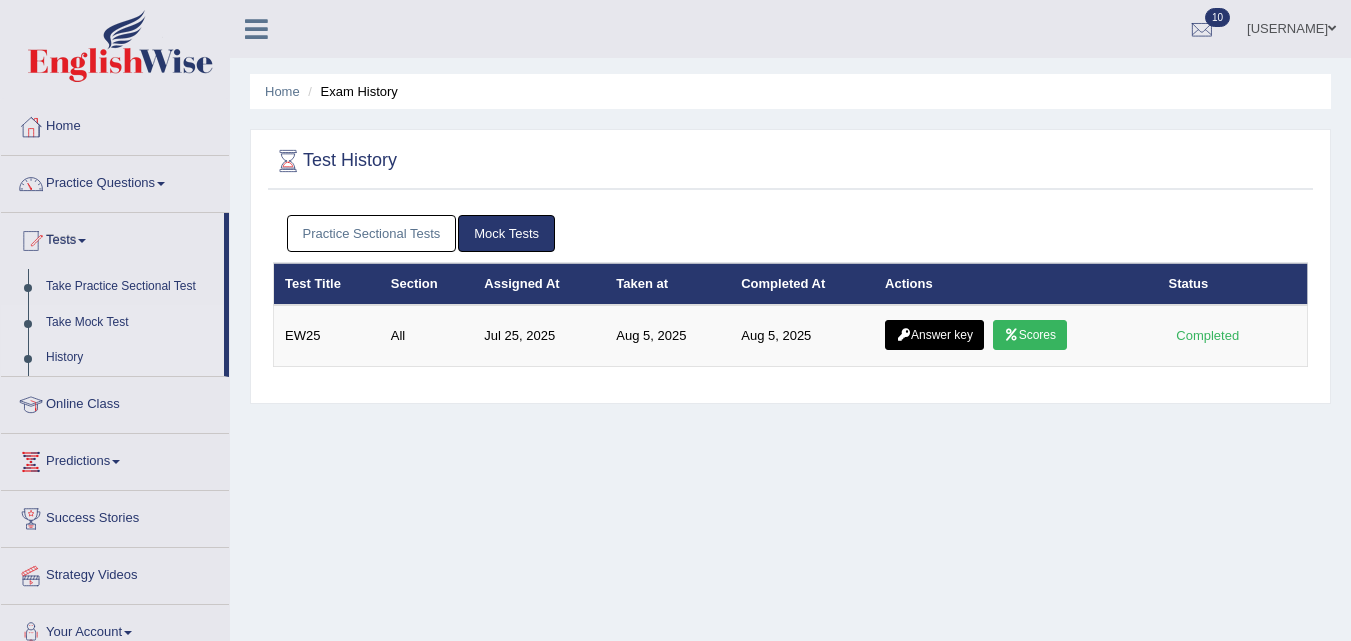 scroll, scrollTop: 0, scrollLeft: 0, axis: both 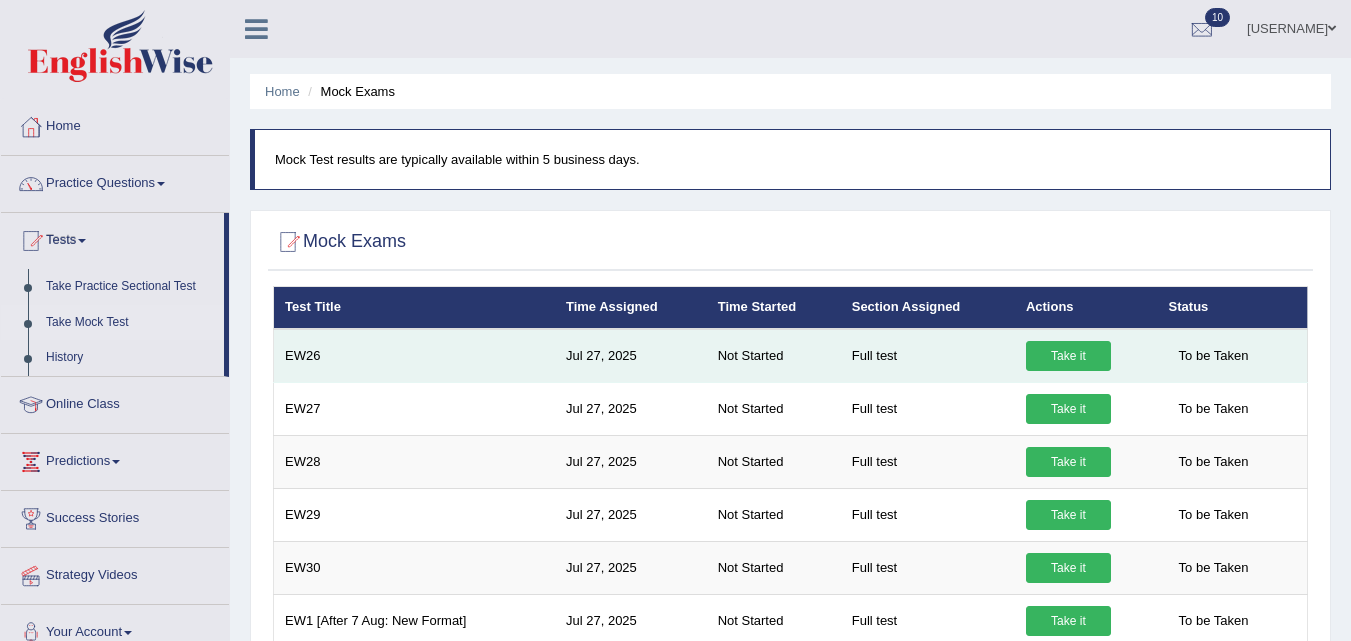 click on "Take it" at bounding box center [1068, 356] 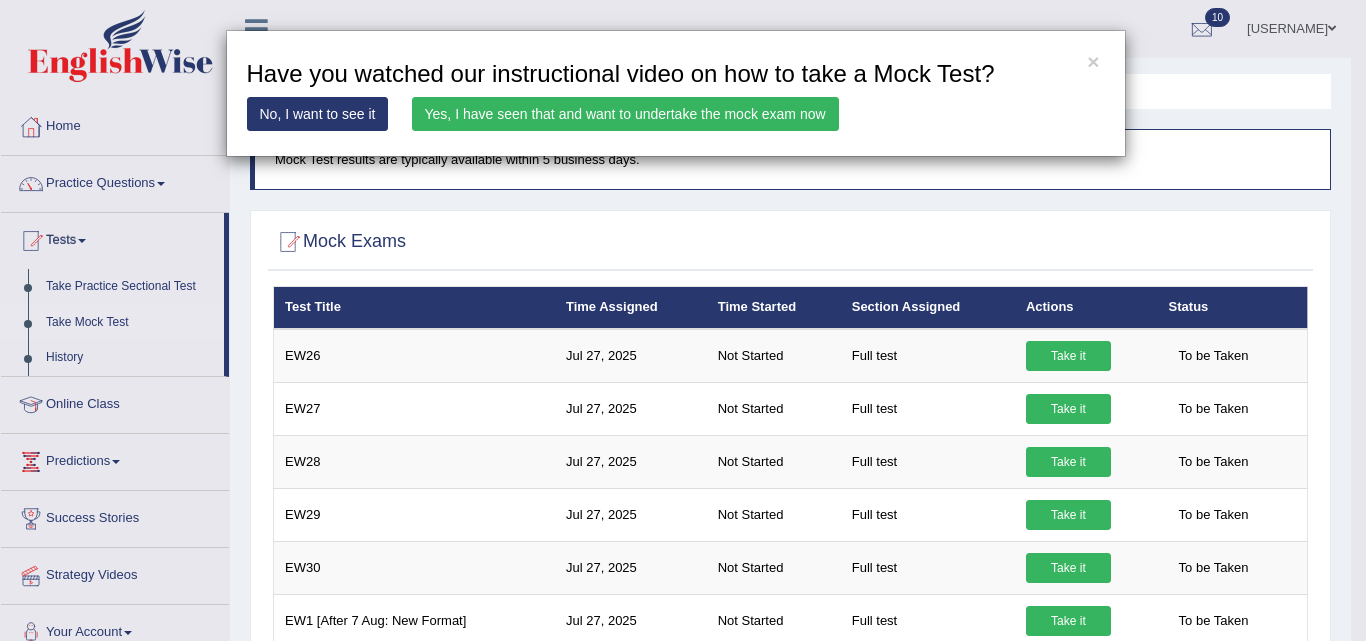 click on "Yes, I have seen that and want to undertake the mock exam now" at bounding box center (625, 114) 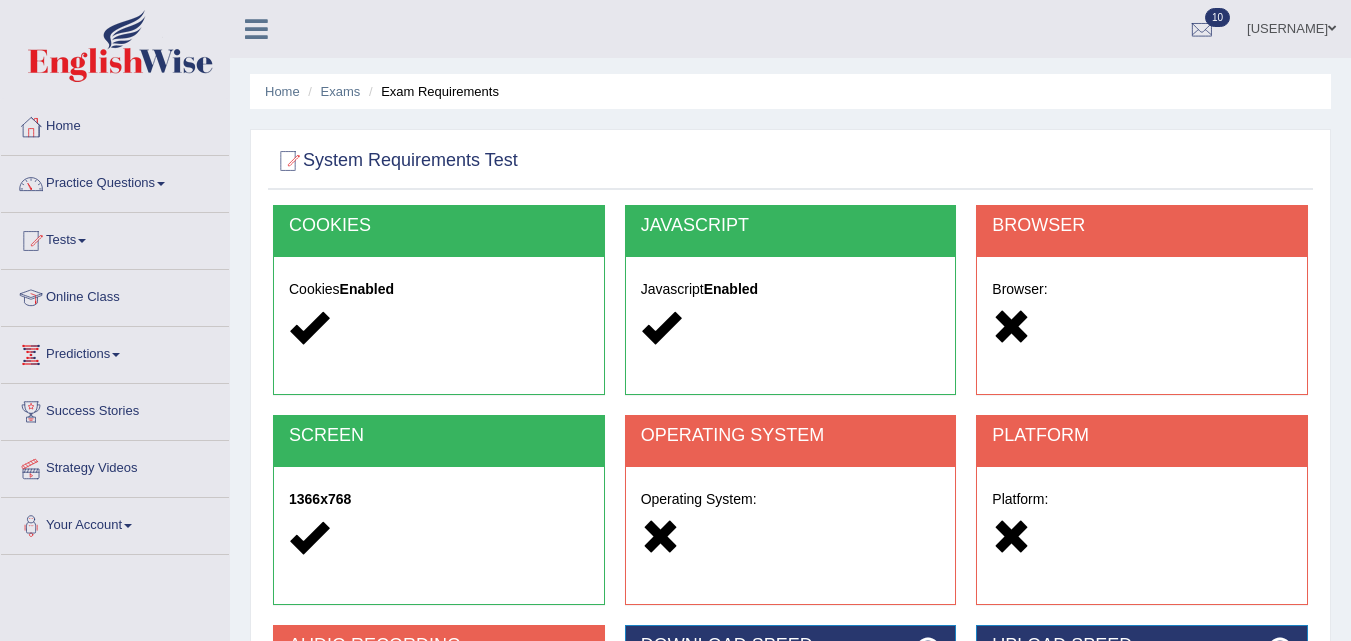 scroll, scrollTop: 0, scrollLeft: 0, axis: both 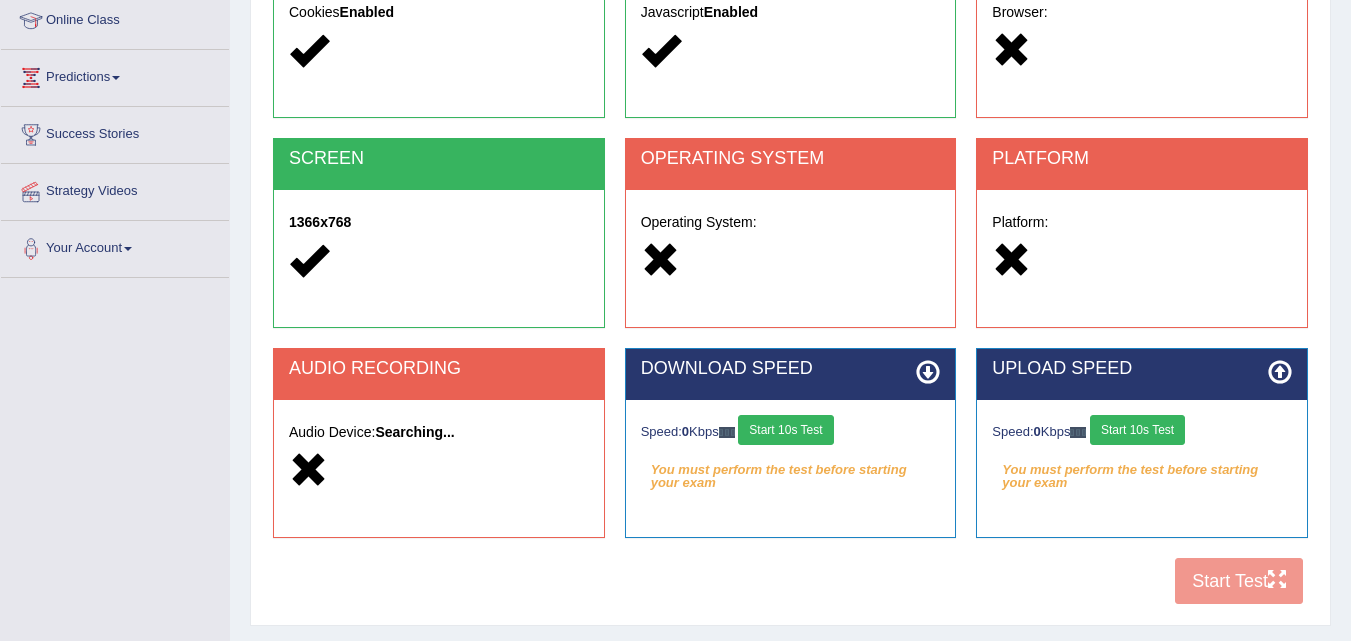 click on "Start 10s Test" at bounding box center (785, 430) 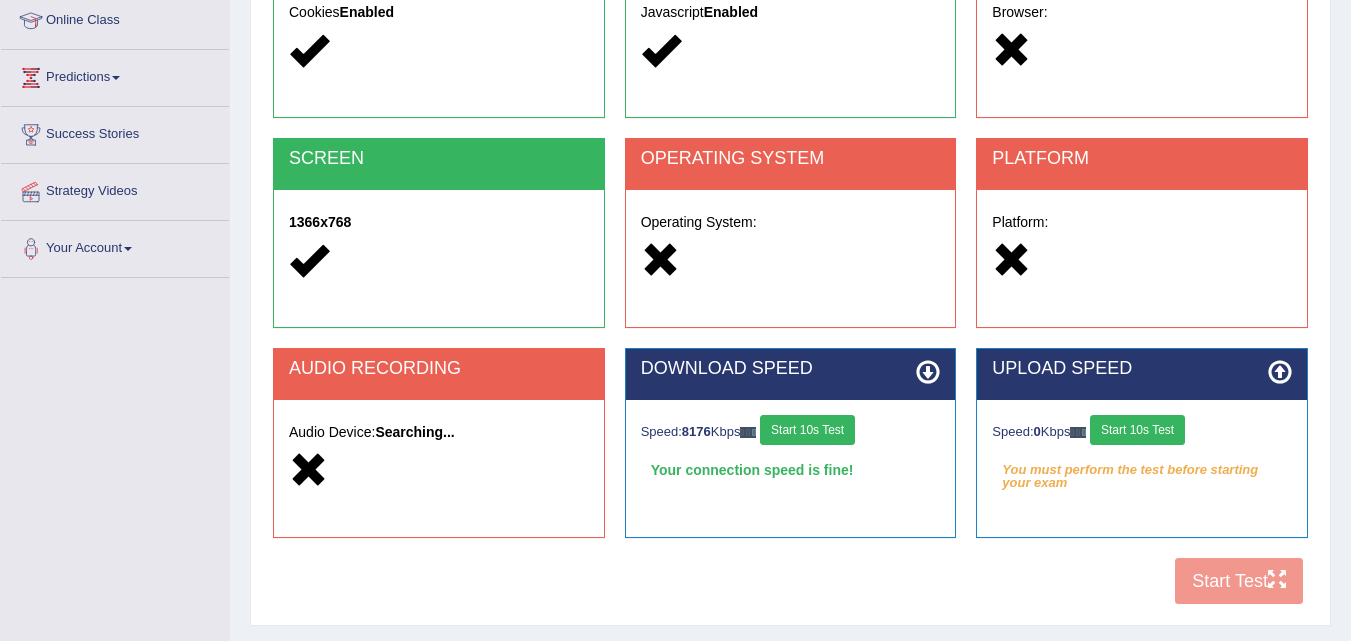 click on "Start 10s Test" at bounding box center [1137, 430] 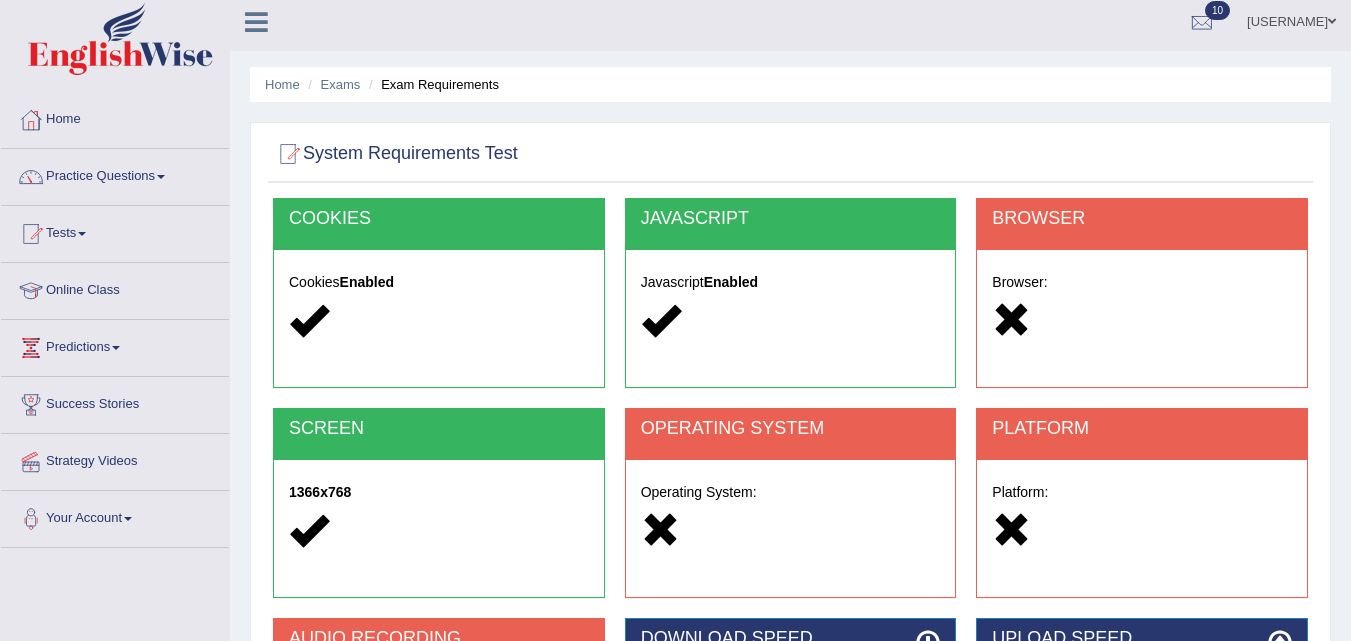 scroll, scrollTop: 0, scrollLeft: 0, axis: both 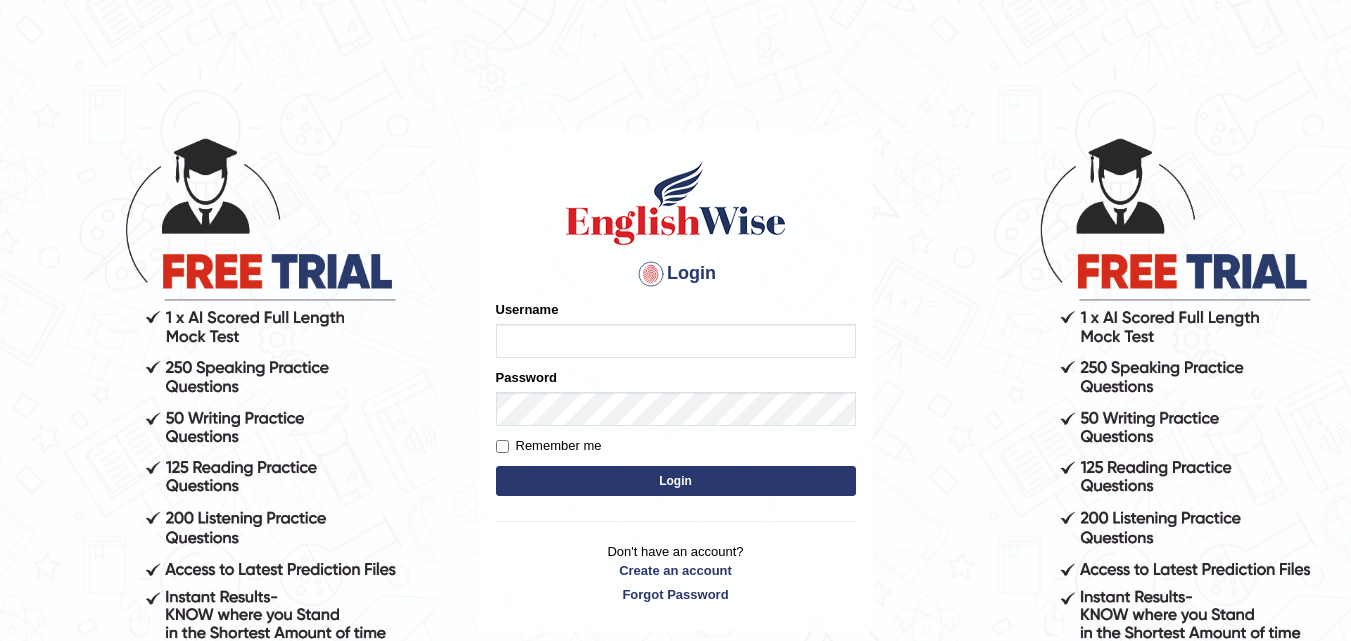 type on "[USERNAME]" 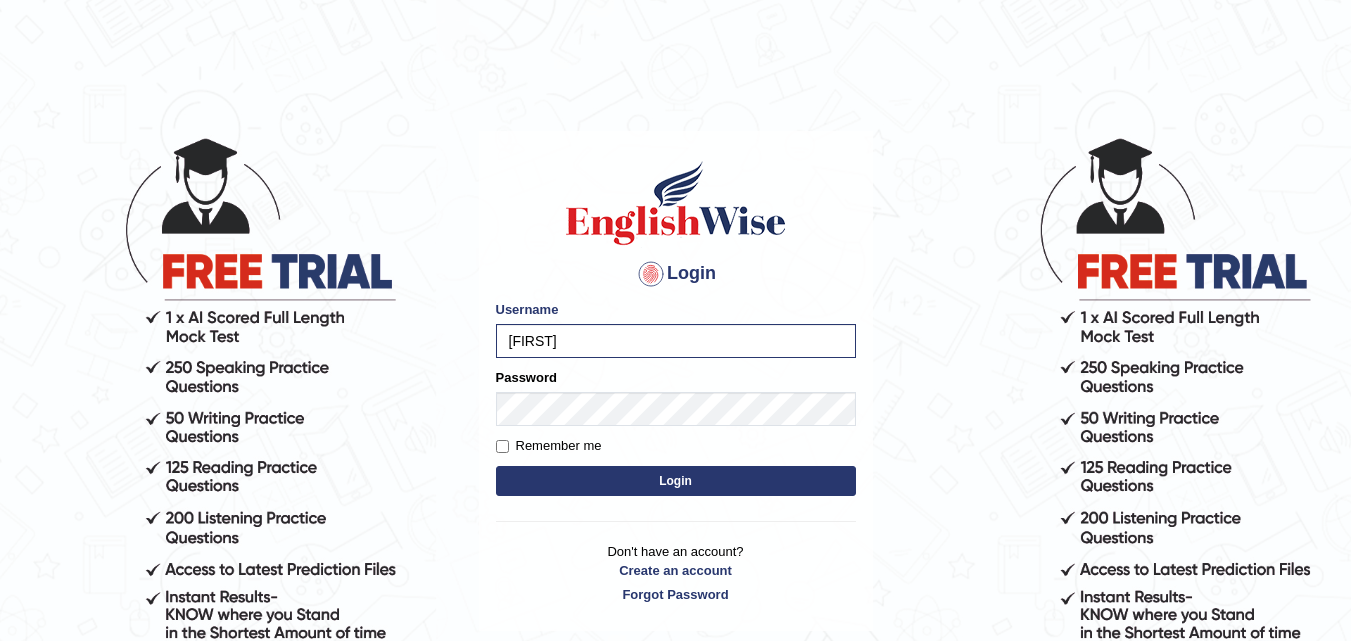 click on "Login" at bounding box center (676, 481) 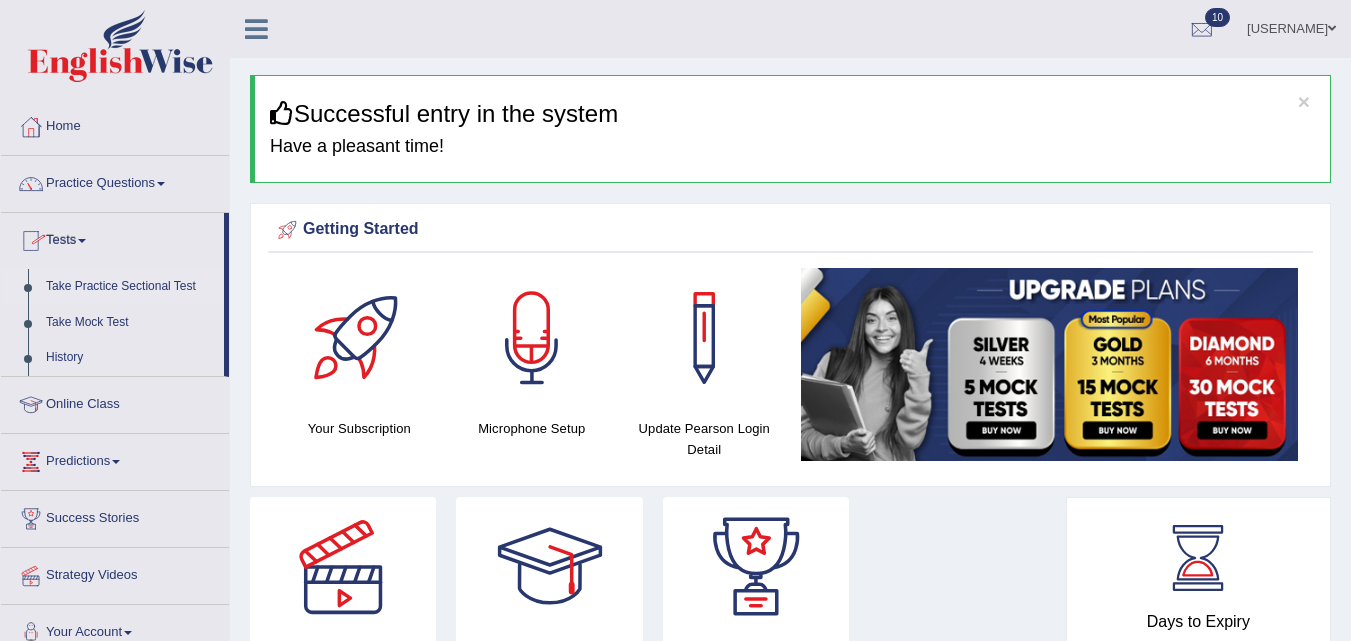 scroll, scrollTop: 0, scrollLeft: 0, axis: both 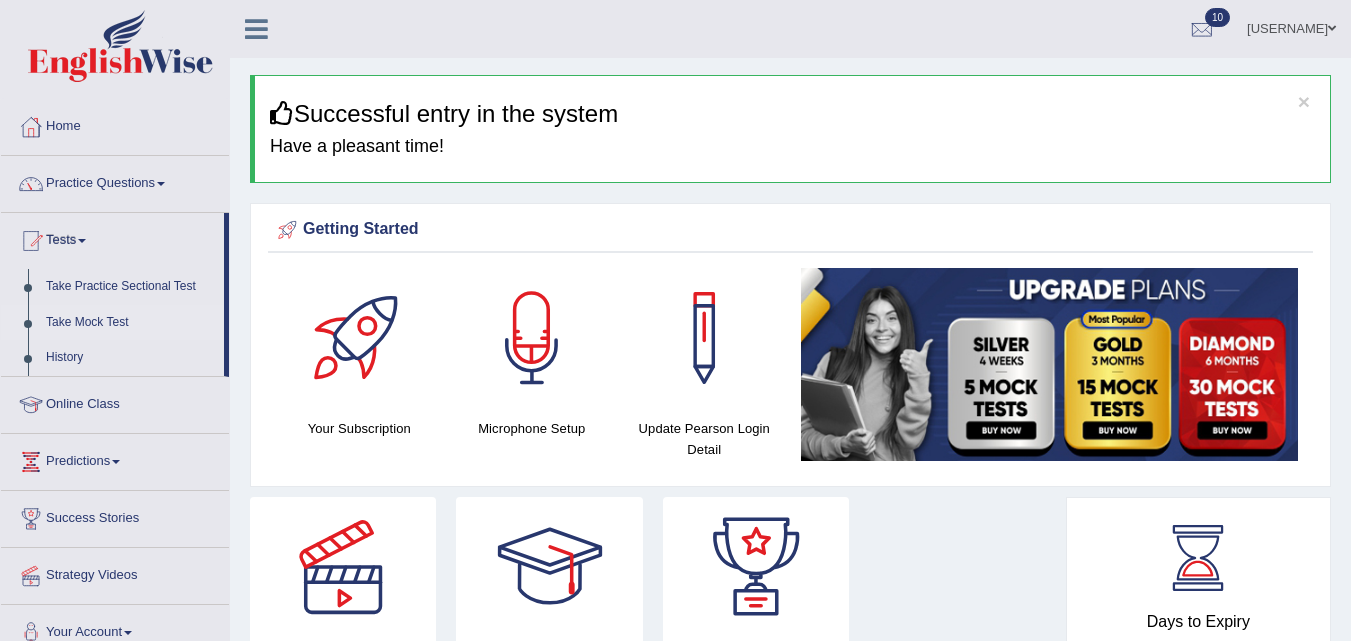 click on "Take Mock Test" at bounding box center (130, 323) 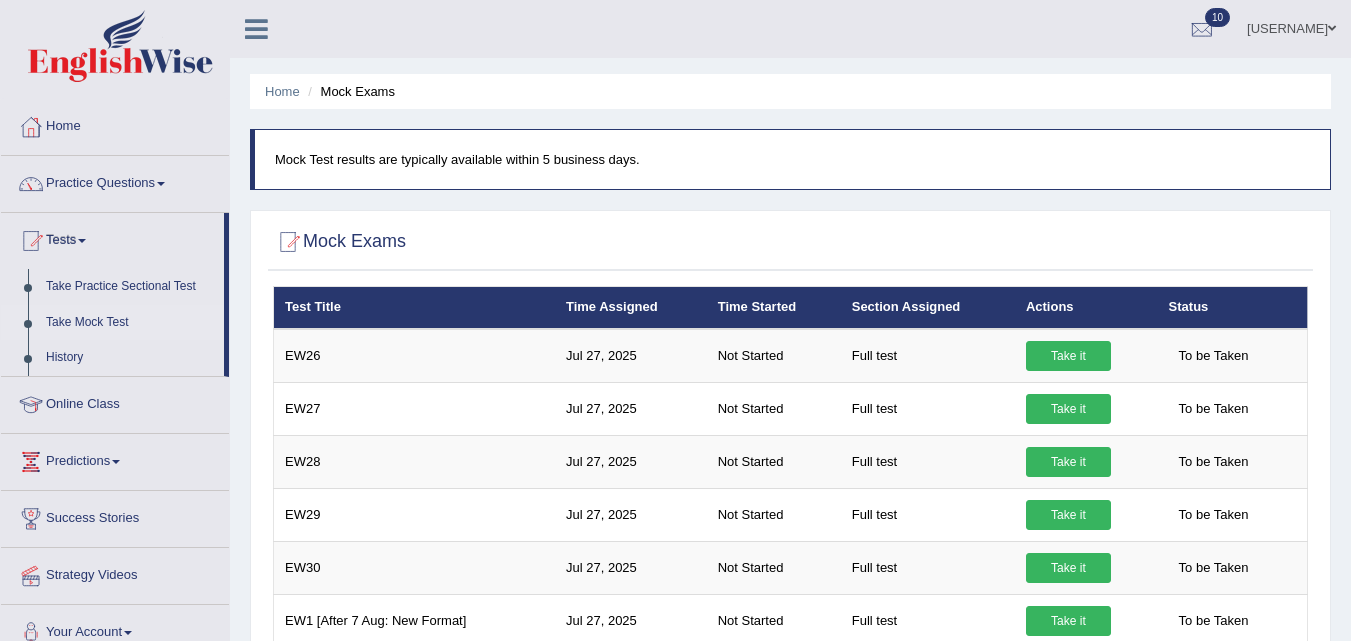 click on "Take it" at bounding box center [1068, 356] 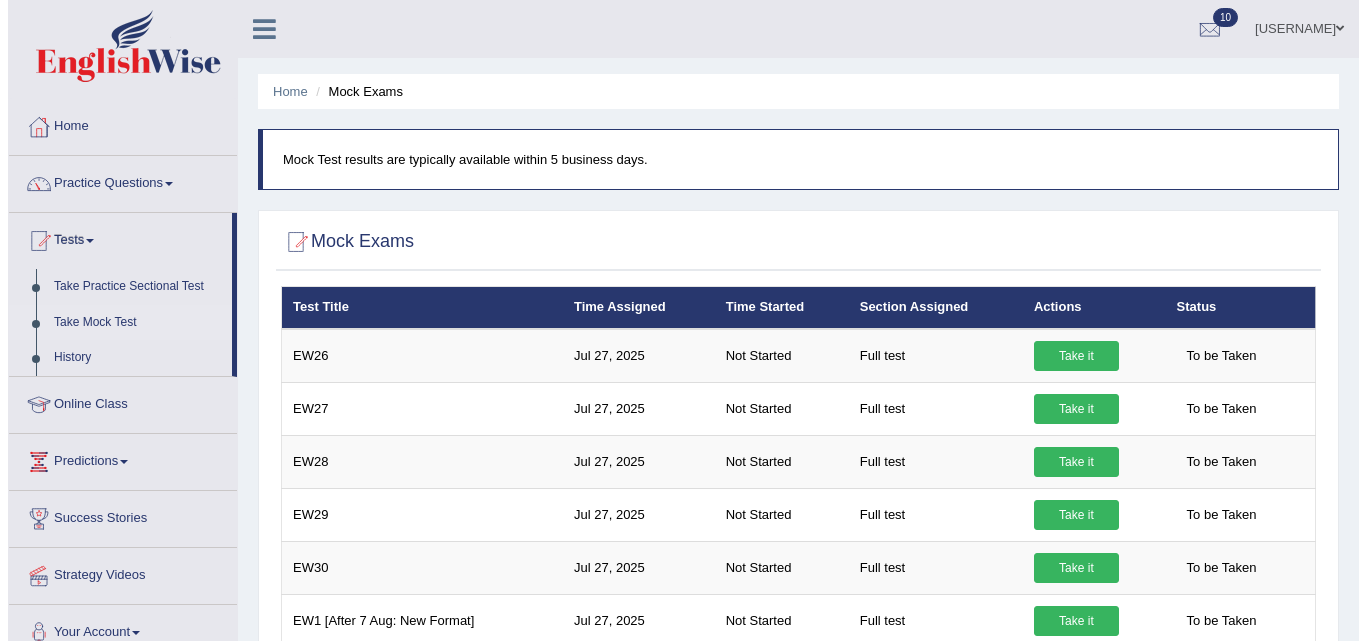 scroll, scrollTop: 0, scrollLeft: 0, axis: both 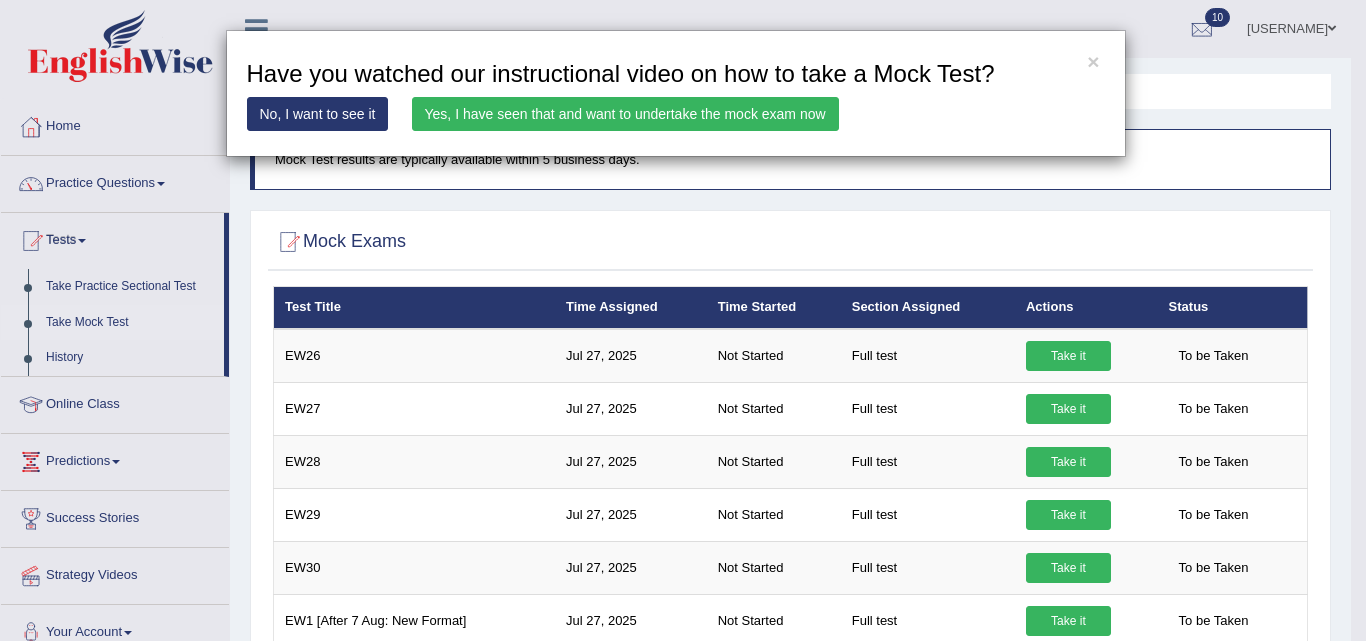 click on "No, I want to see it" at bounding box center (318, 114) 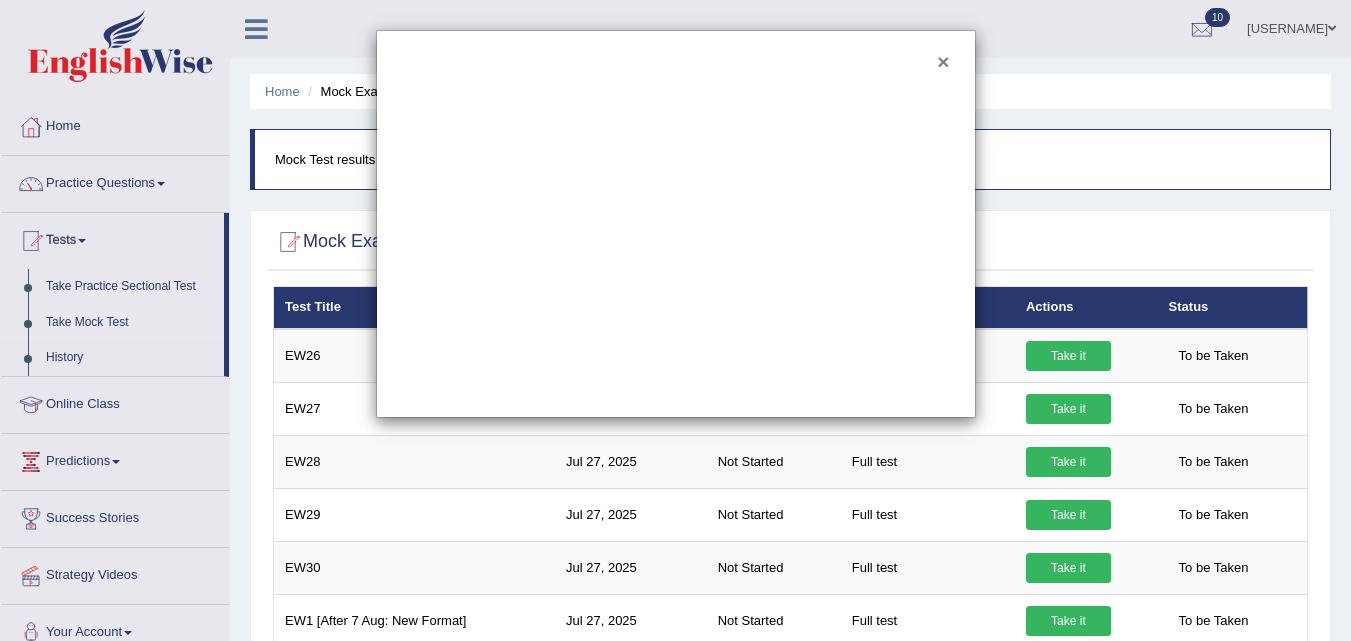 click on "×" at bounding box center (943, 61) 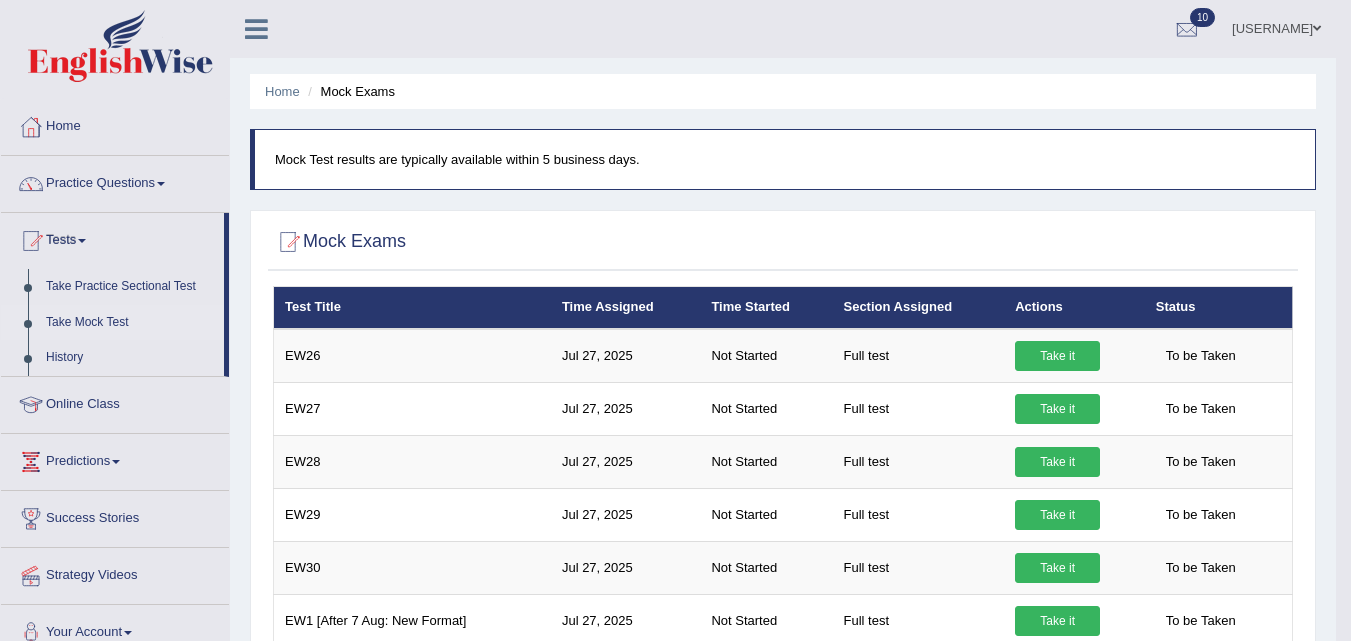 click on "Take Mock Test" at bounding box center (130, 323) 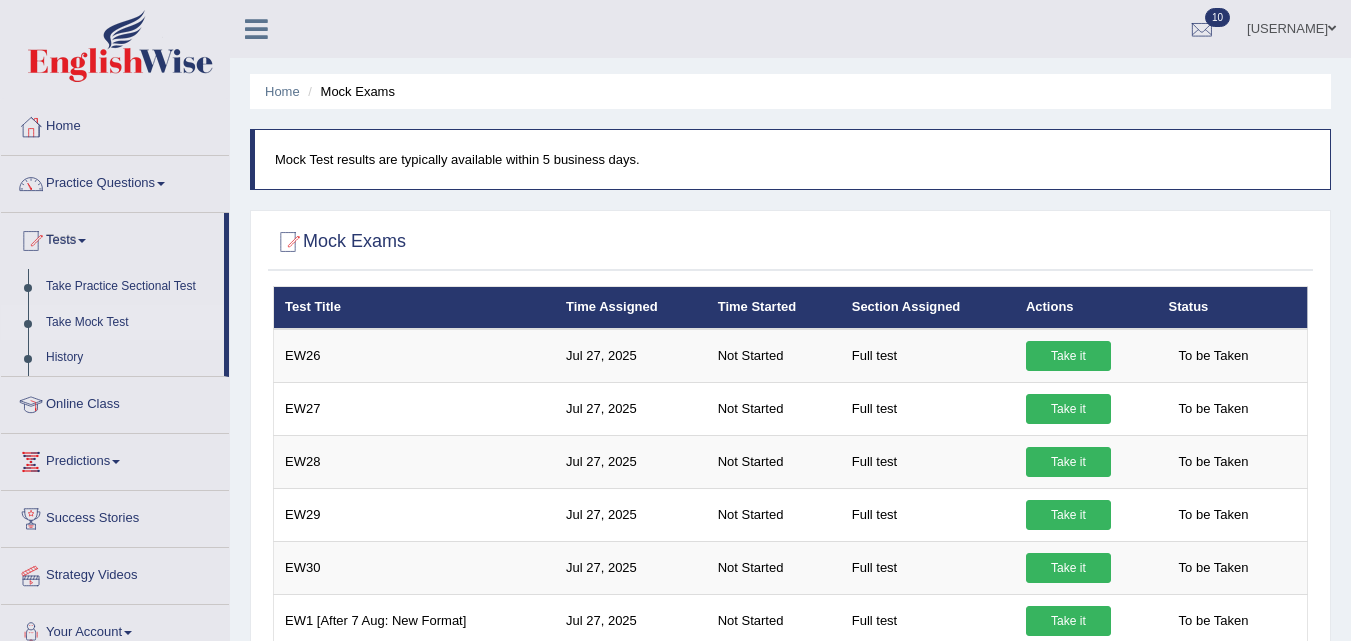 scroll, scrollTop: 0, scrollLeft: 0, axis: both 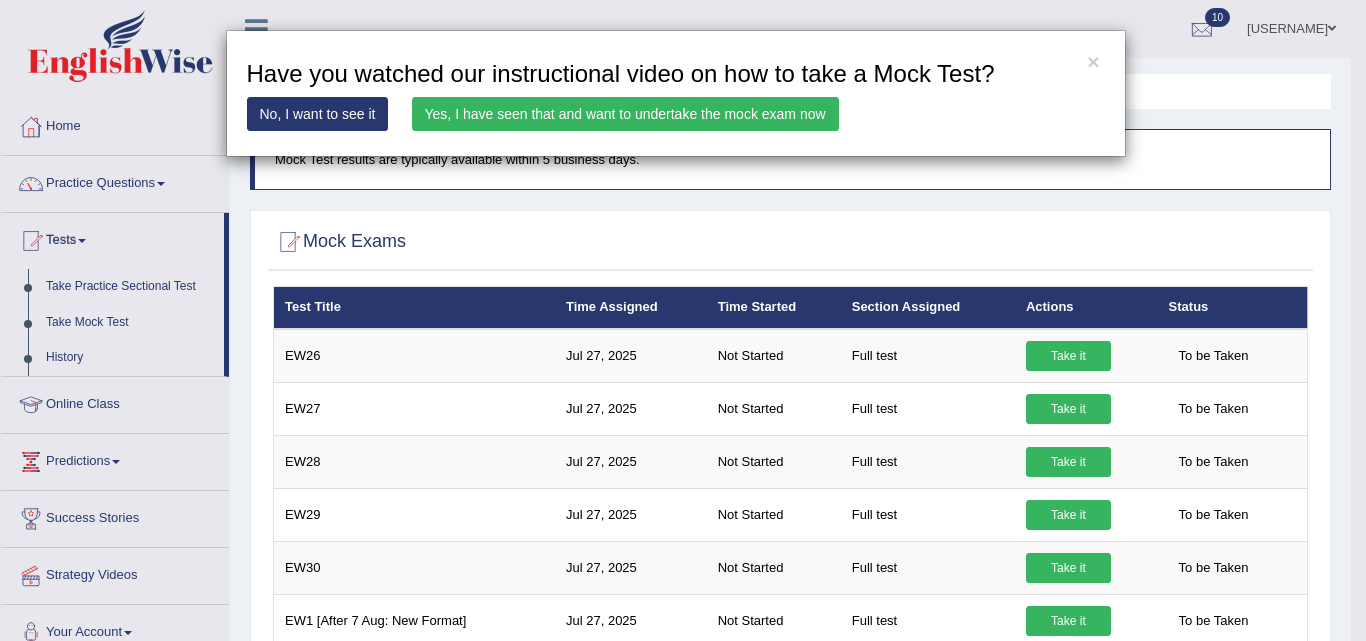 click on "Yes, I have seen that and want to undertake the mock exam now" at bounding box center [625, 114] 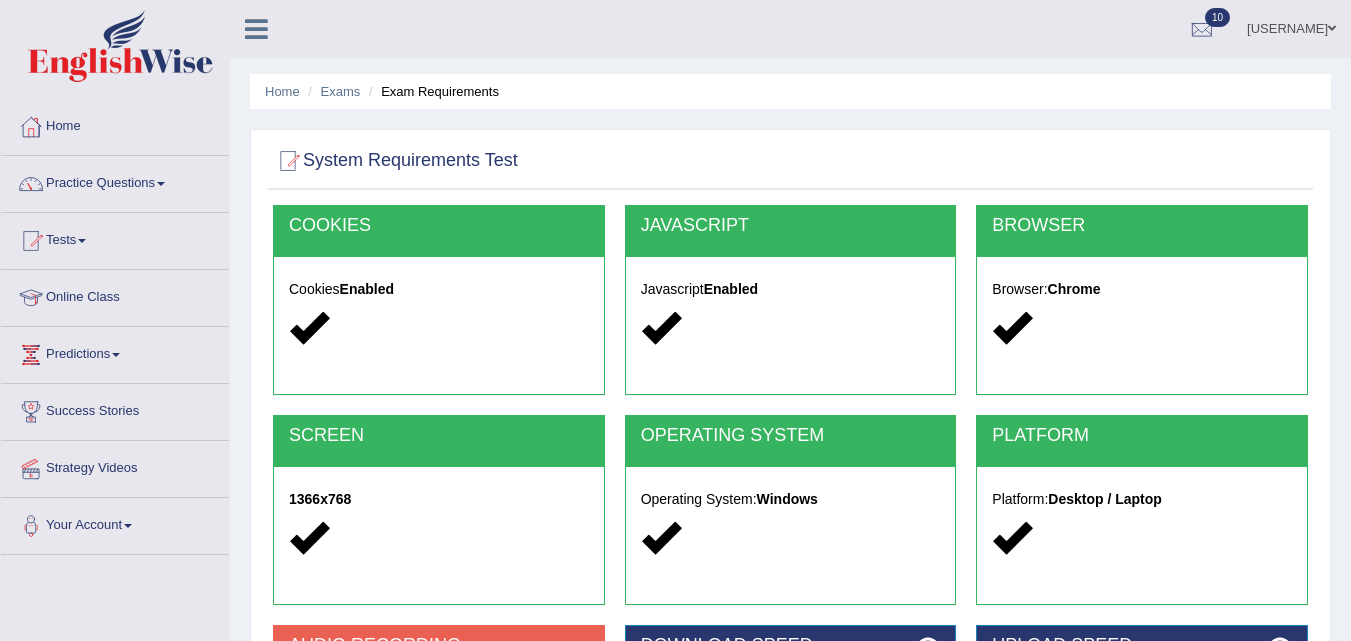 scroll, scrollTop: 0, scrollLeft: 0, axis: both 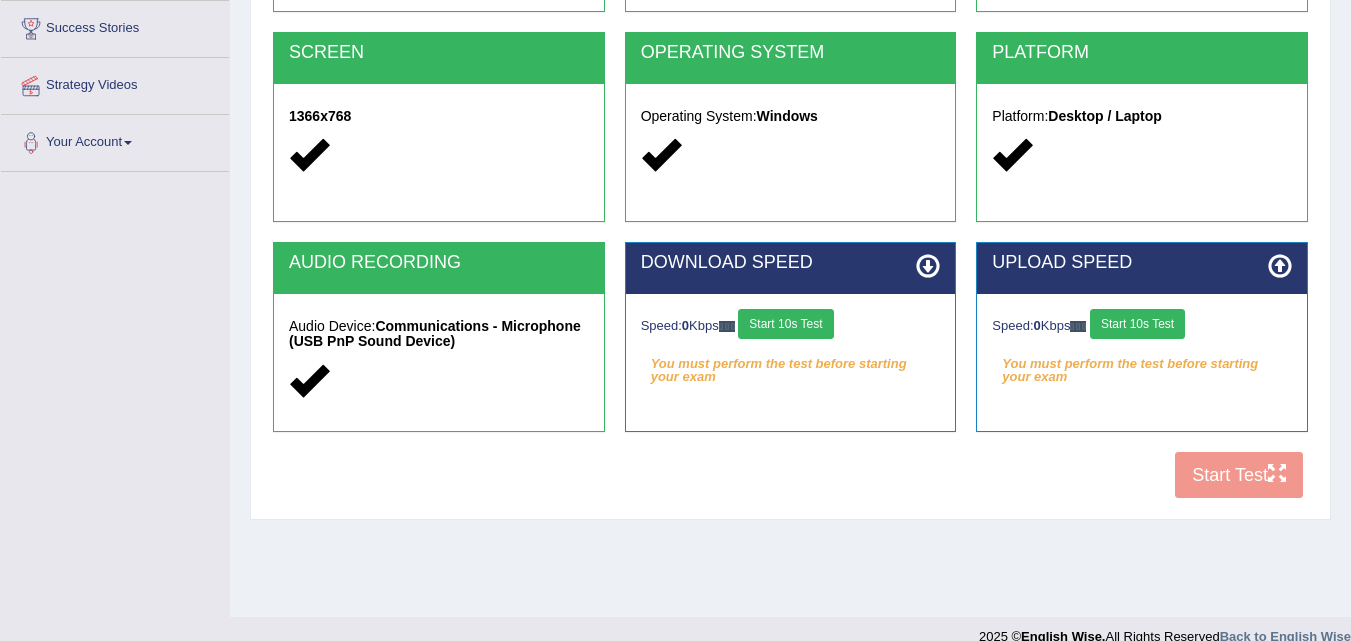 click on "Start 10s Test" at bounding box center (785, 324) 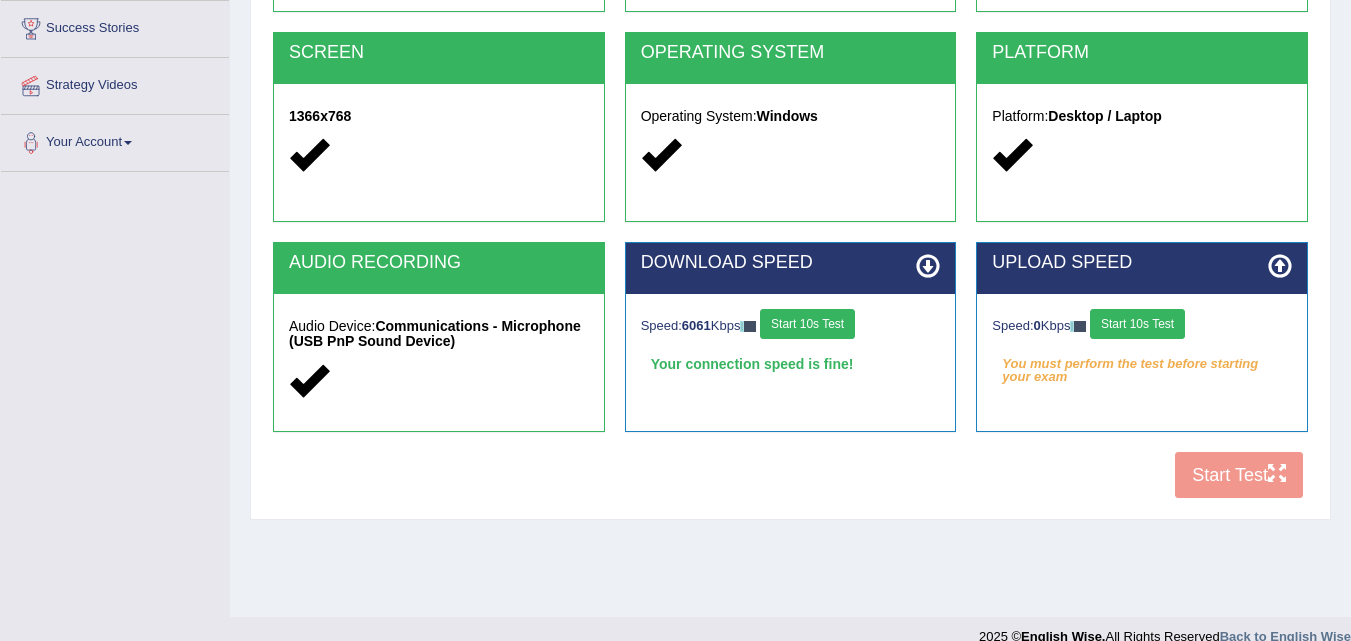 click on "Start 10s Test" at bounding box center (1137, 324) 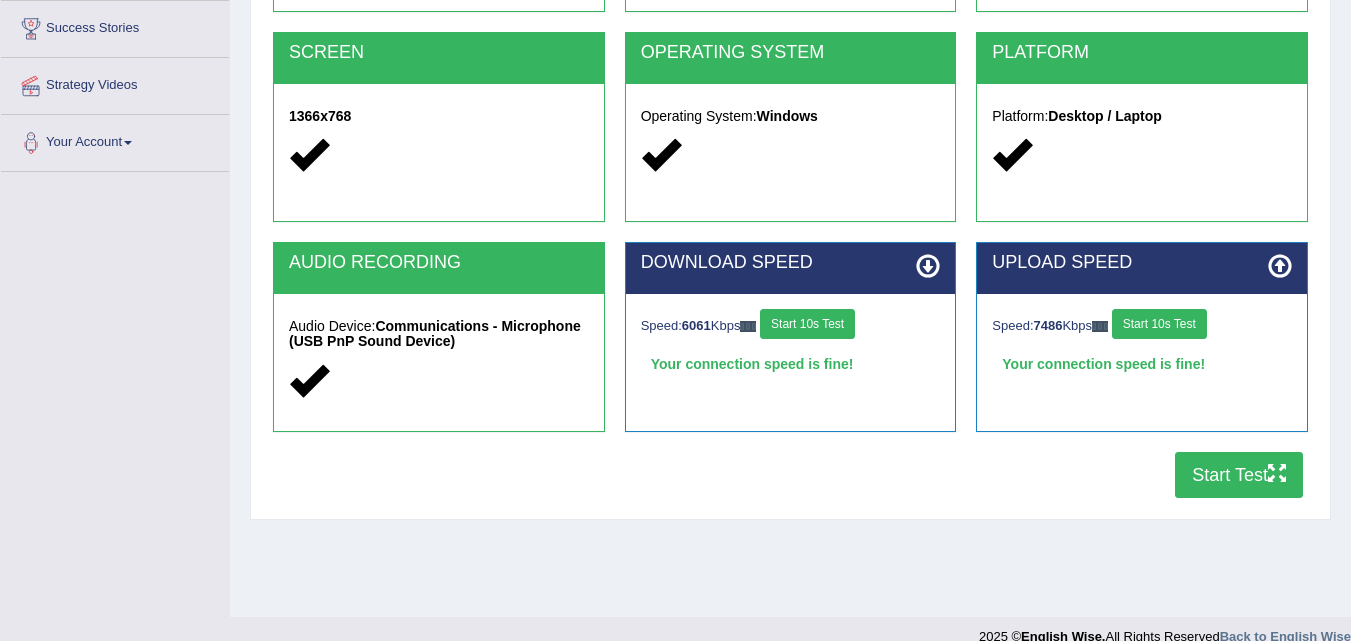 click on "Start Test" at bounding box center (1239, 475) 